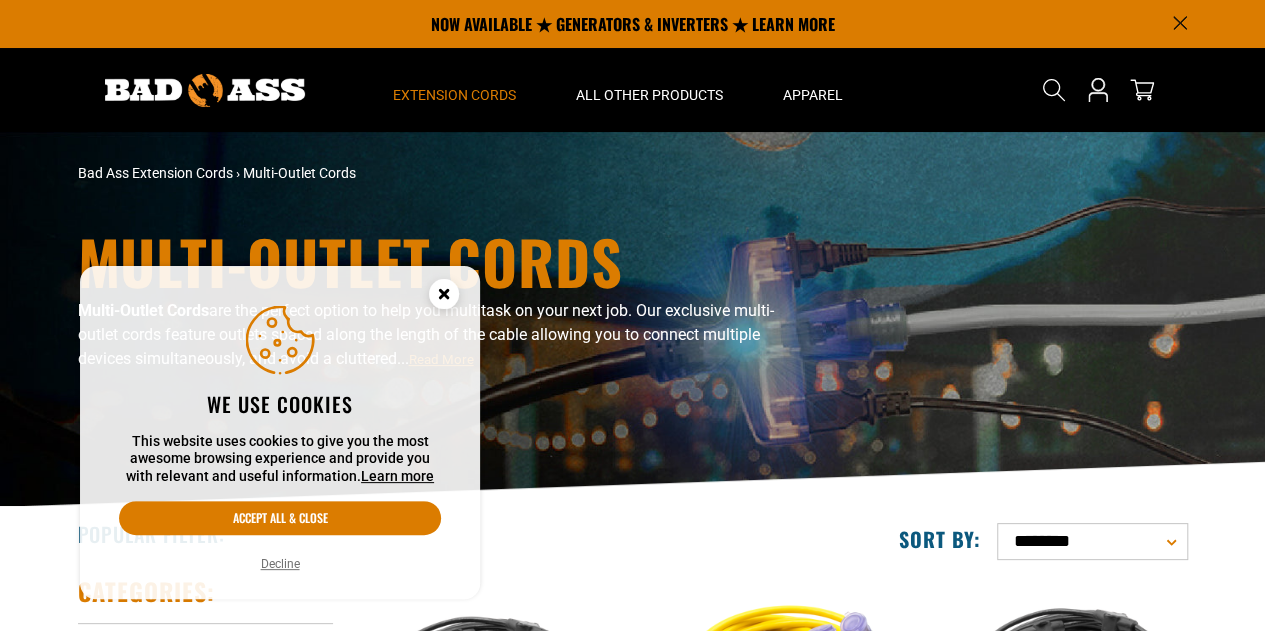 scroll, scrollTop: 552, scrollLeft: 0, axis: vertical 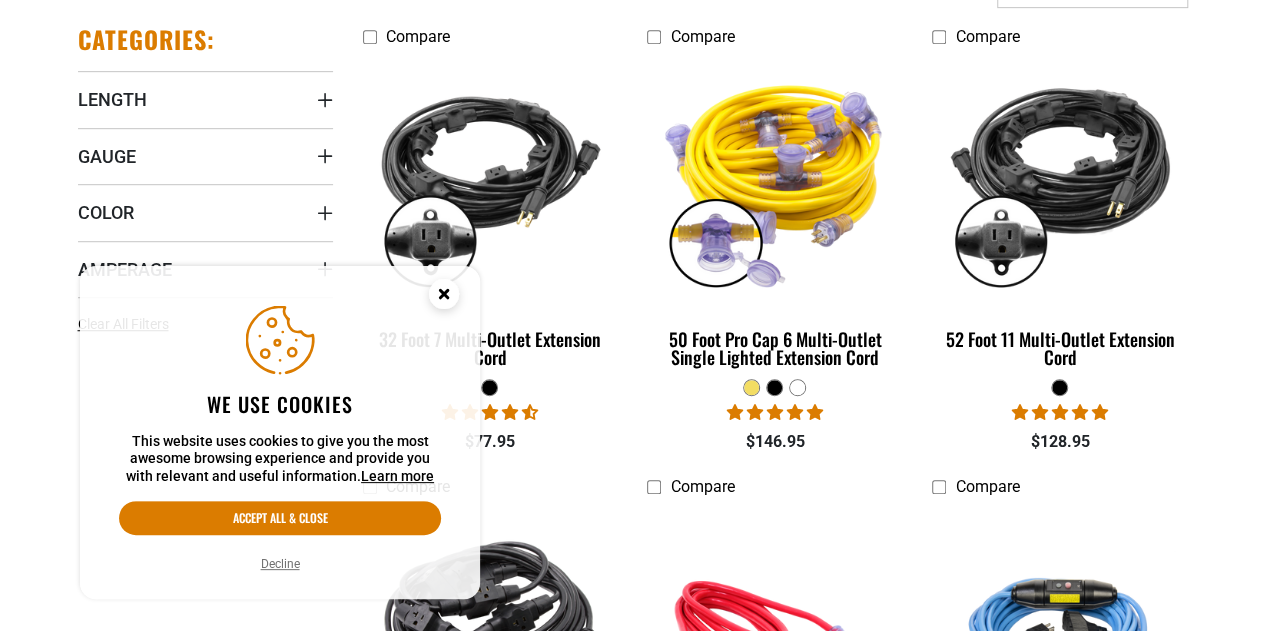 click 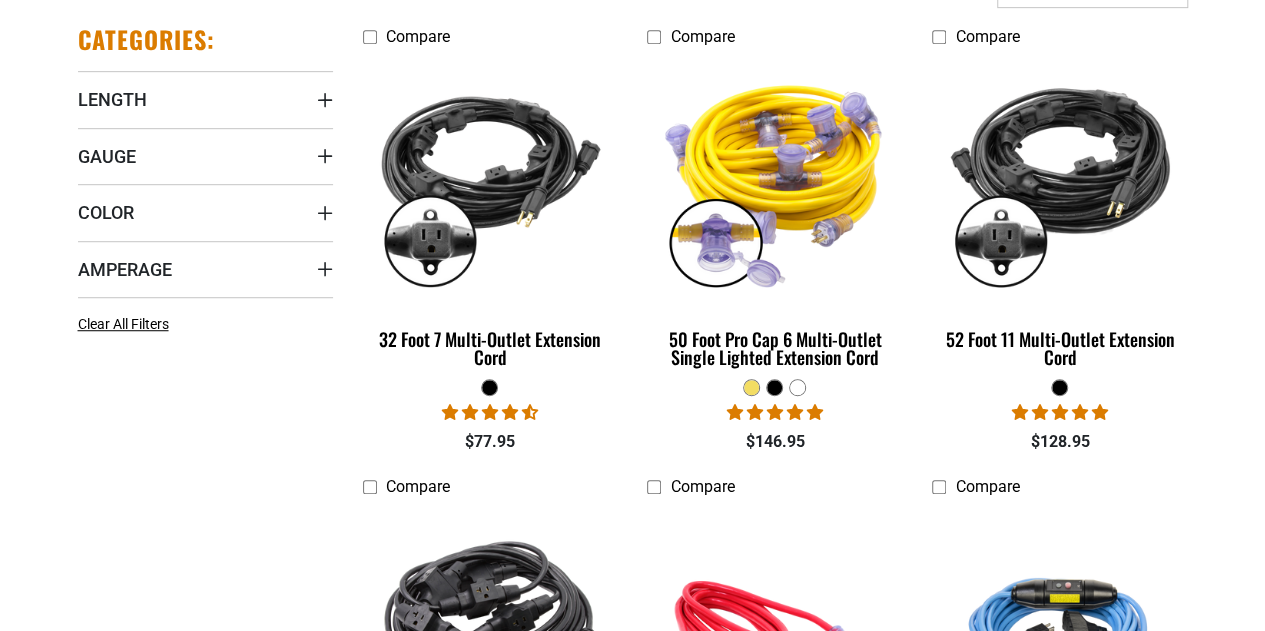 click on "Categories:
Length
Length
3 FT (1)
3 FT (1 product)" at bounding box center (205, 933) 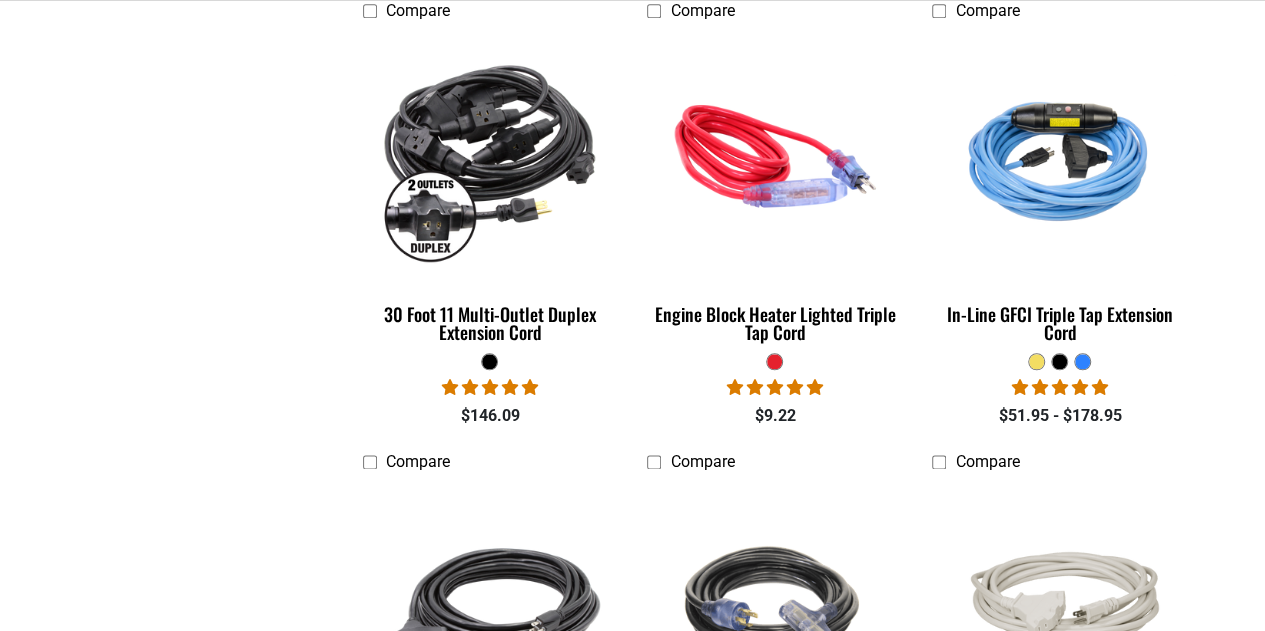scroll, scrollTop: 1032, scrollLeft: 0, axis: vertical 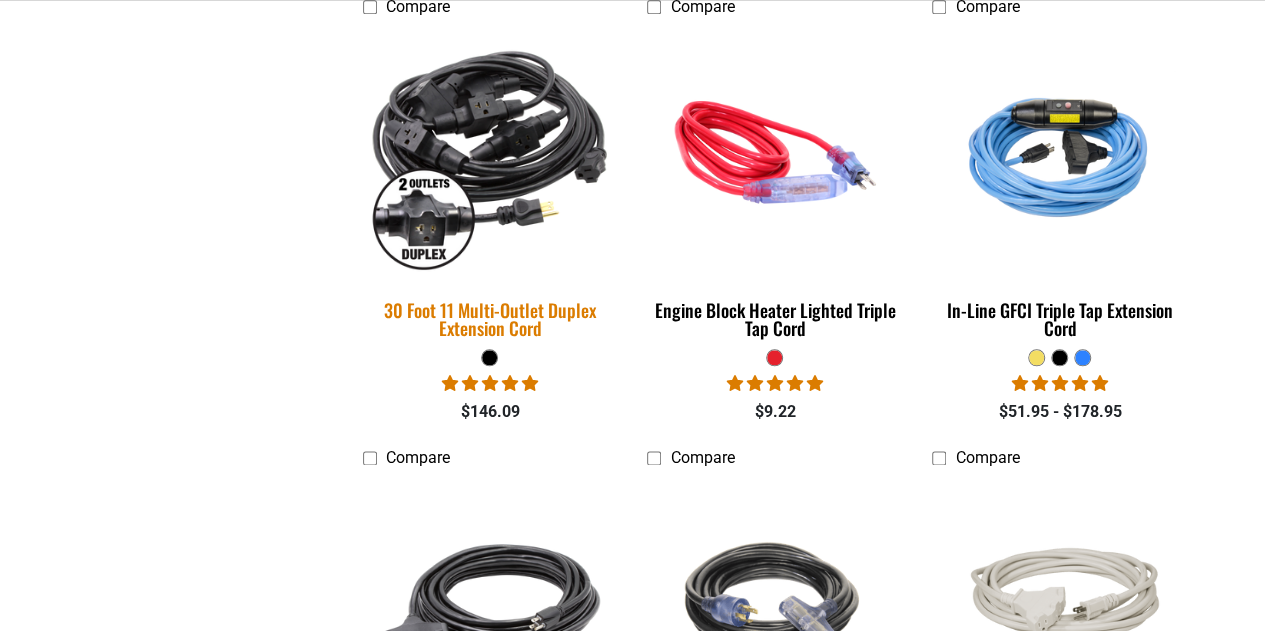 click at bounding box center [490, 152] 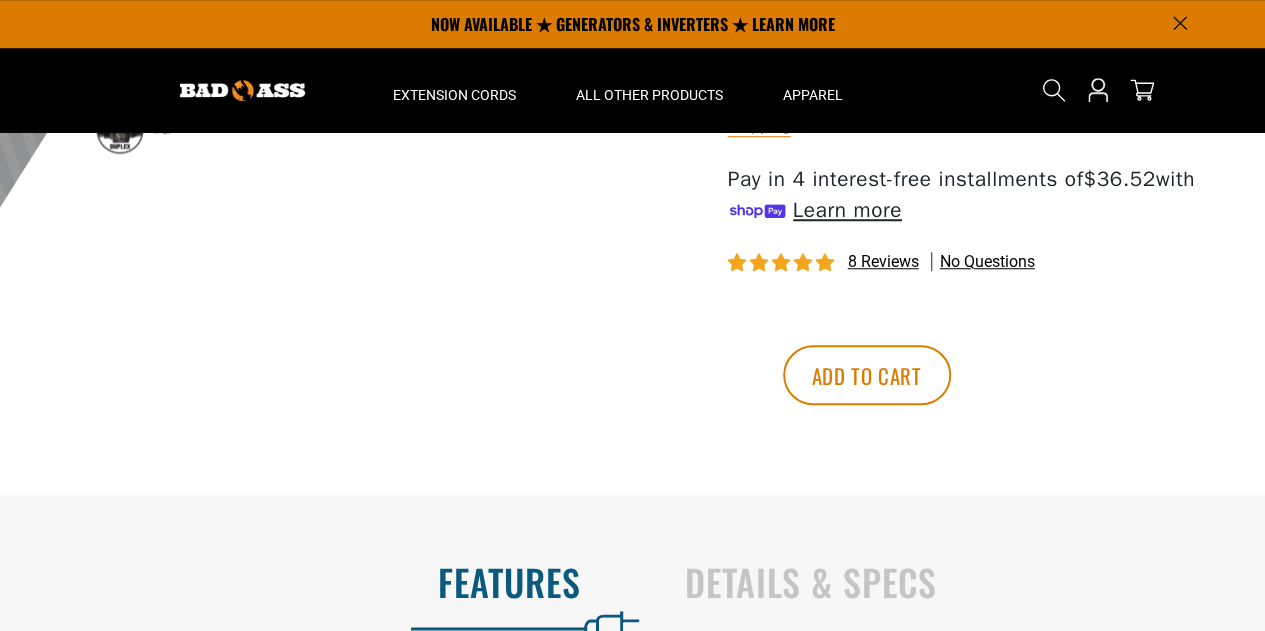 scroll, scrollTop: 0, scrollLeft: 0, axis: both 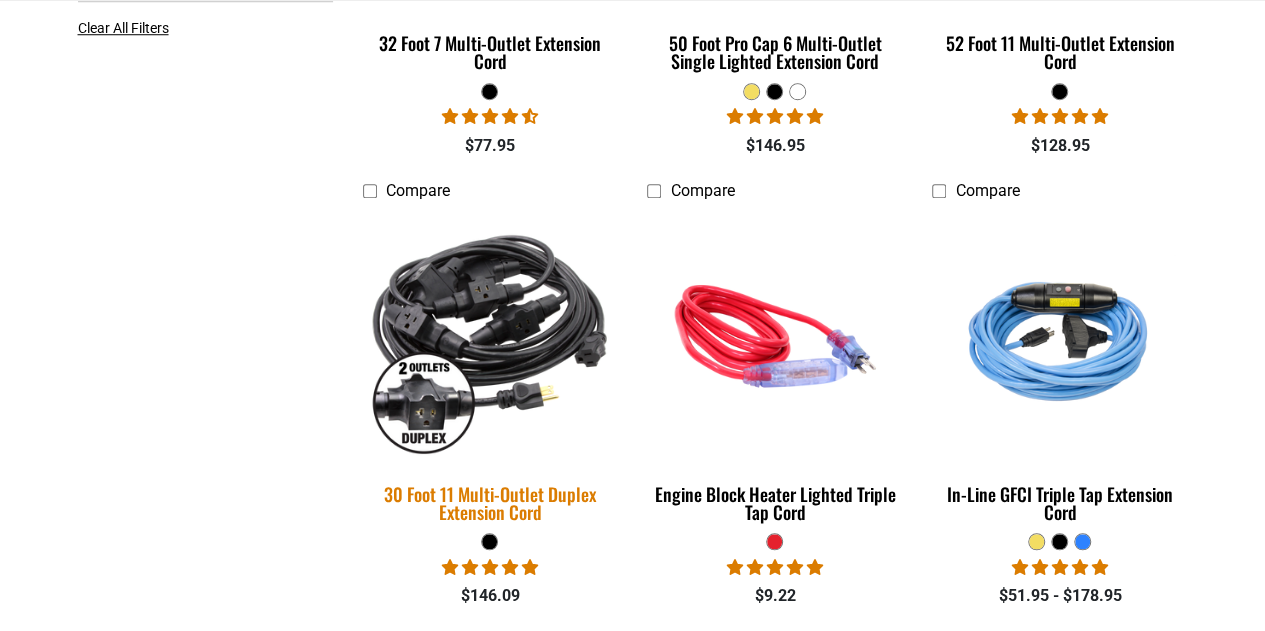 click at bounding box center [490, 336] 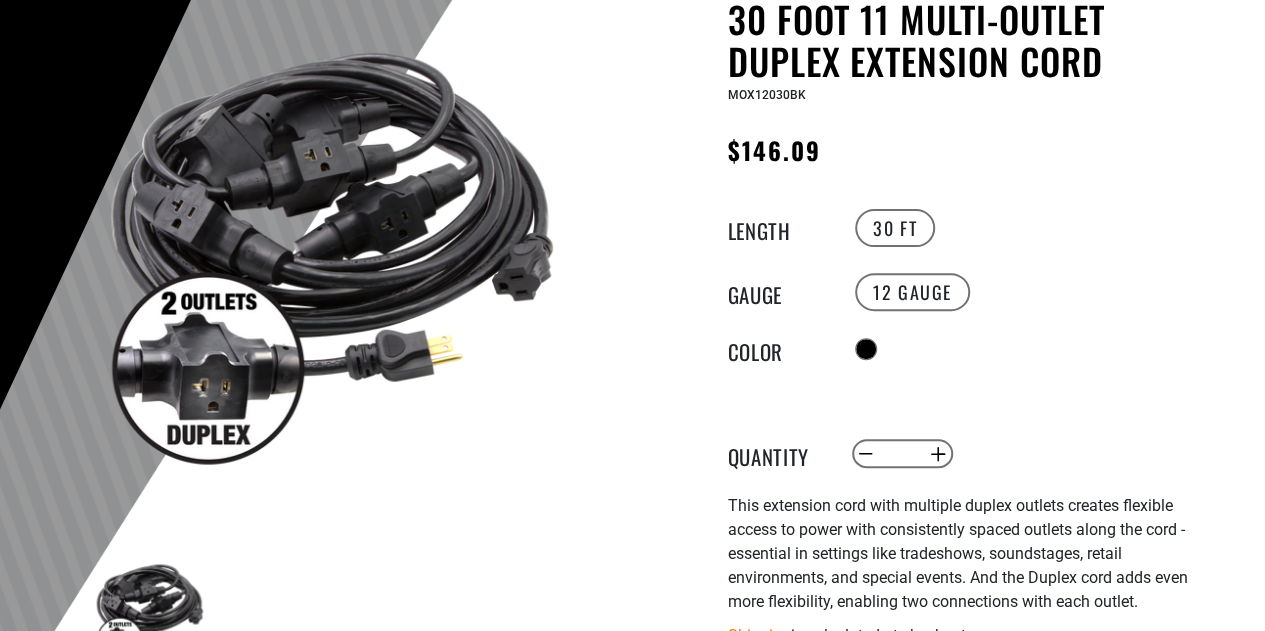 scroll, scrollTop: 280, scrollLeft: 0, axis: vertical 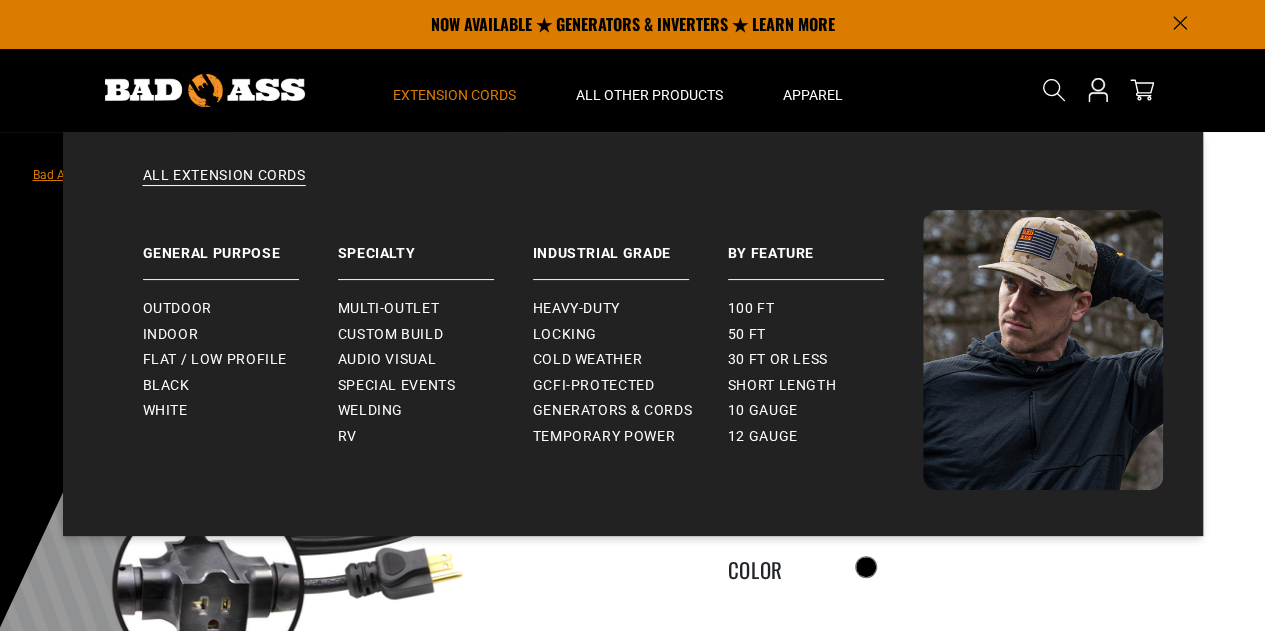 click on "Extension Cords" at bounding box center [454, 95] 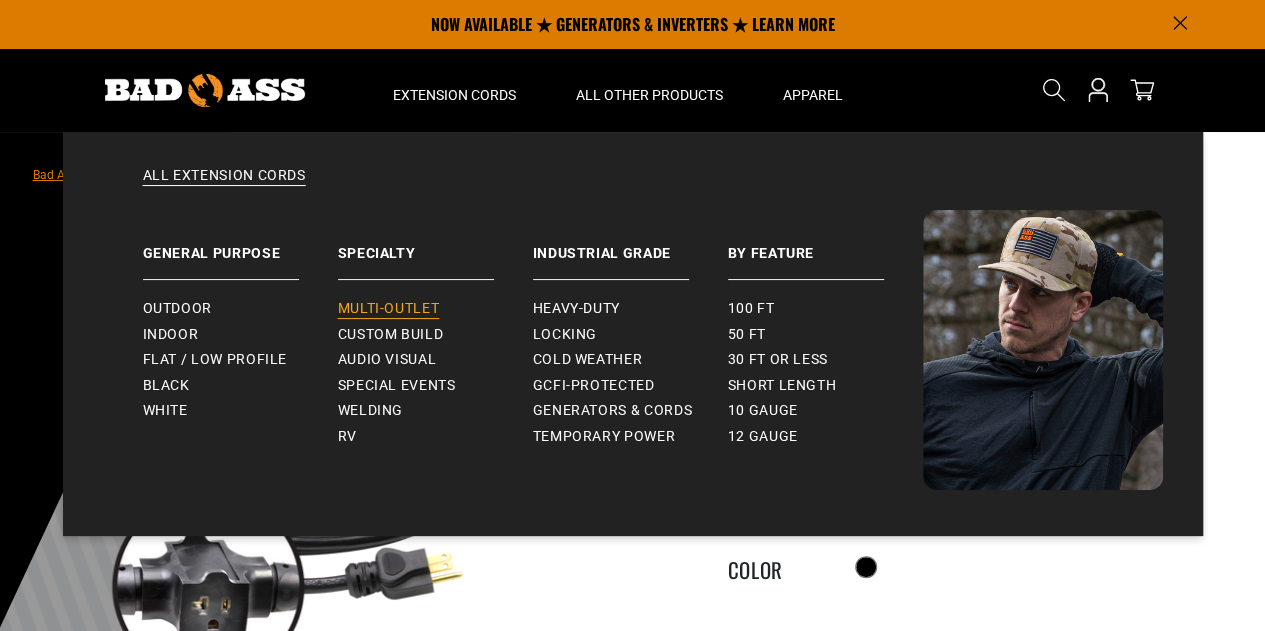 click on "Multi-Outlet" at bounding box center (389, 309) 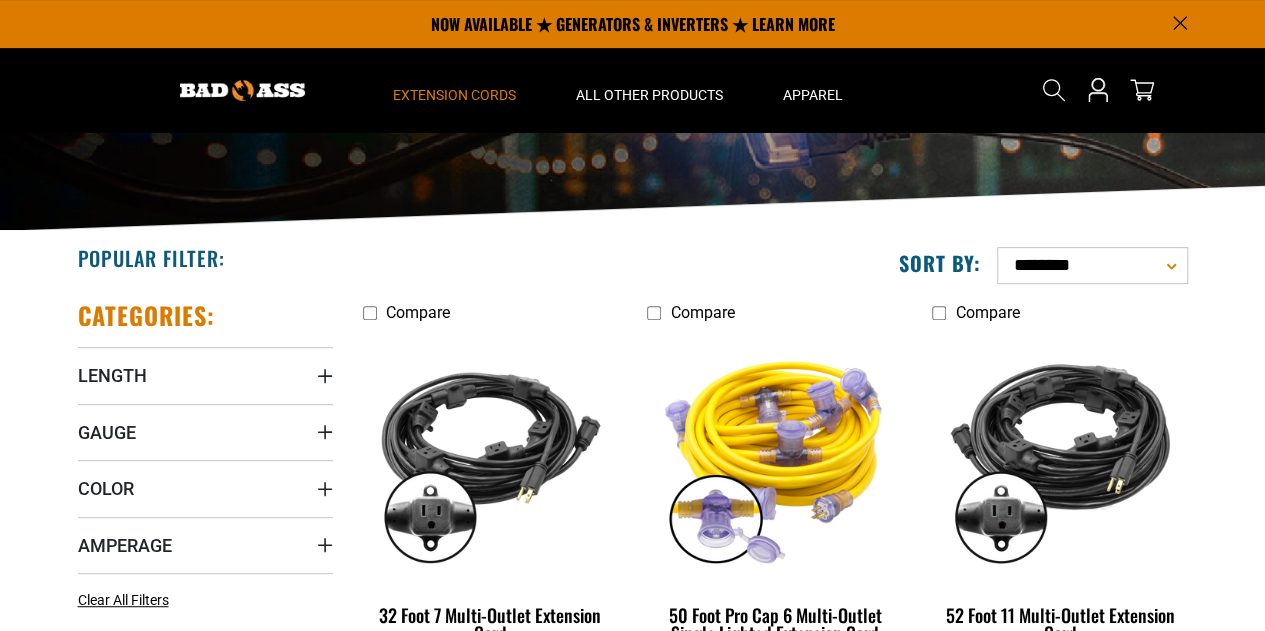 scroll, scrollTop: 0, scrollLeft: 0, axis: both 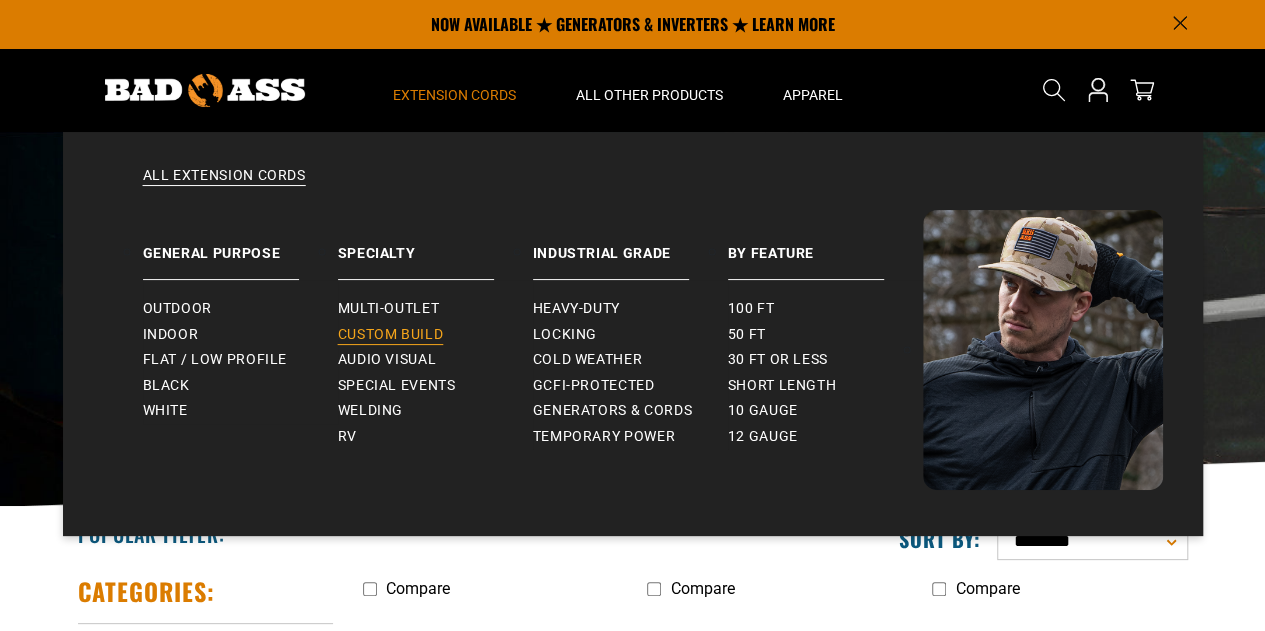 click on "Custom Build" at bounding box center [391, 335] 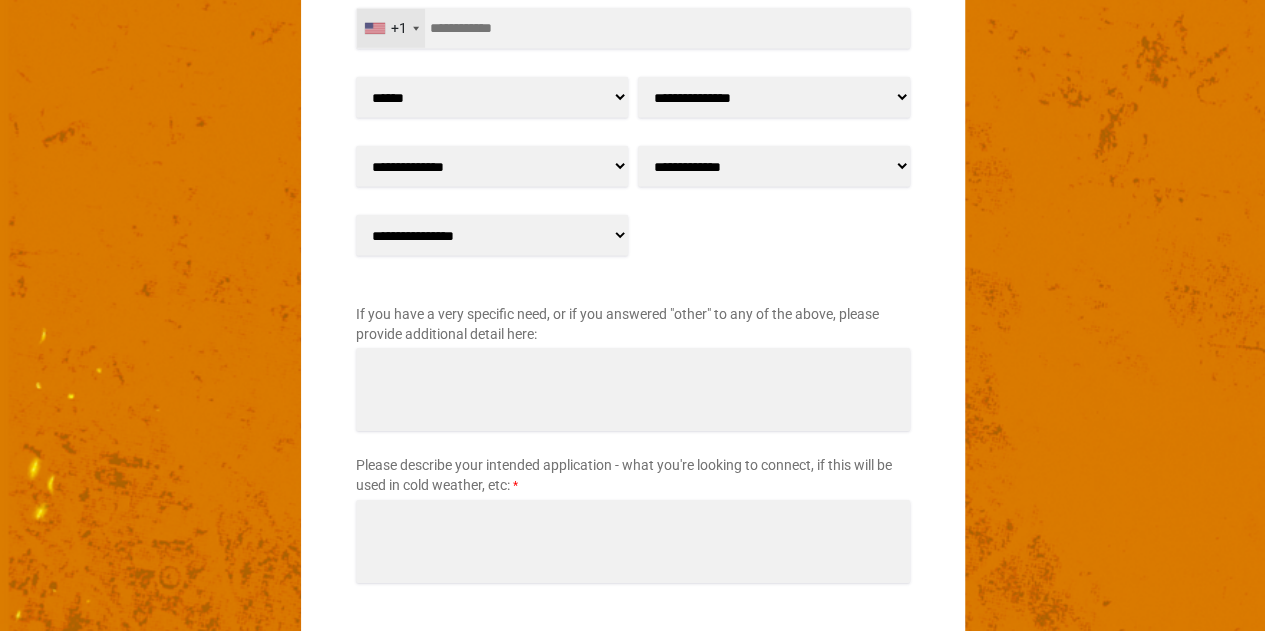 scroll, scrollTop: 3068, scrollLeft: 0, axis: vertical 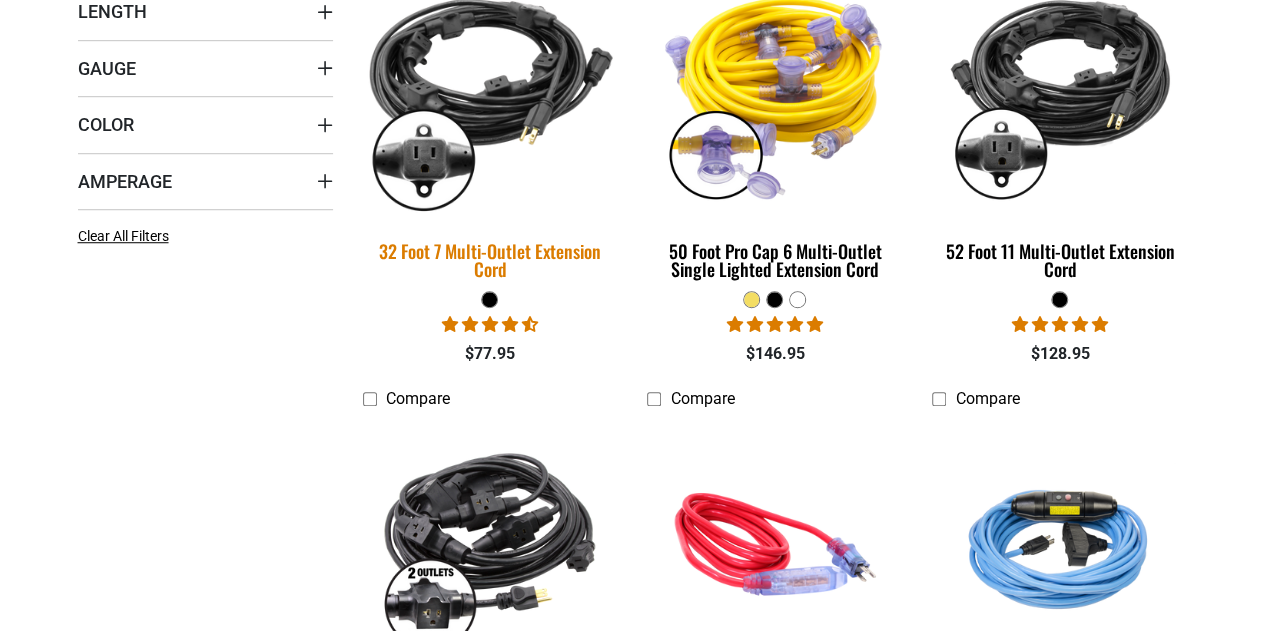 click at bounding box center (490, 93) 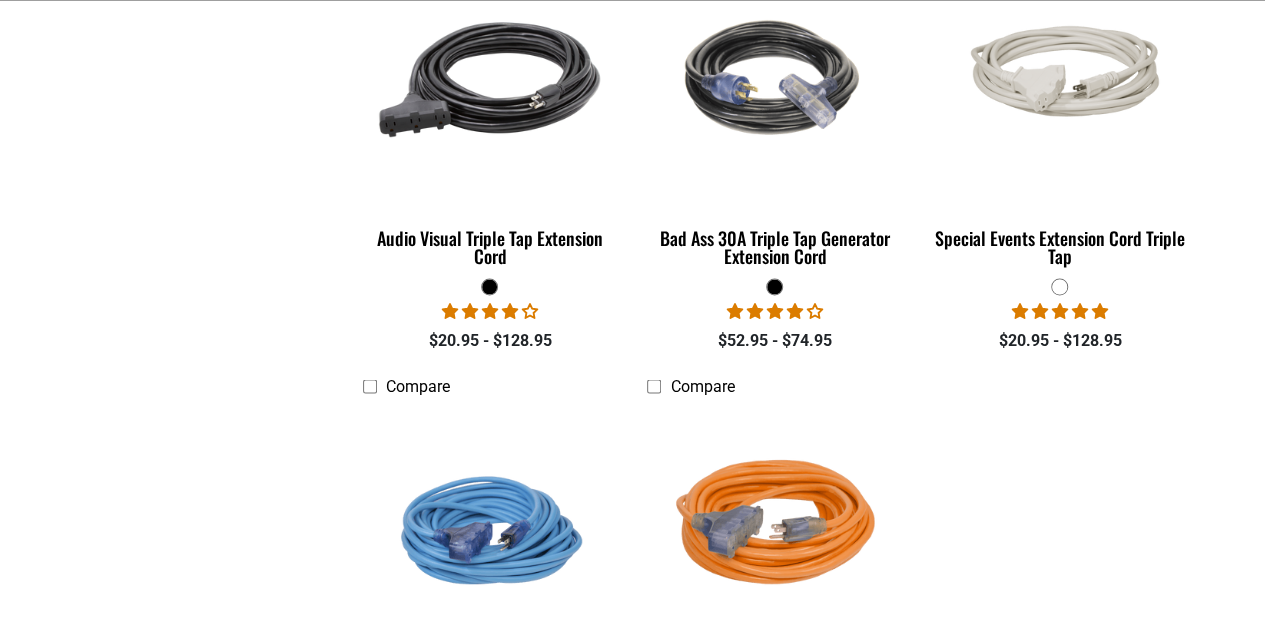 scroll, scrollTop: 1560, scrollLeft: 0, axis: vertical 